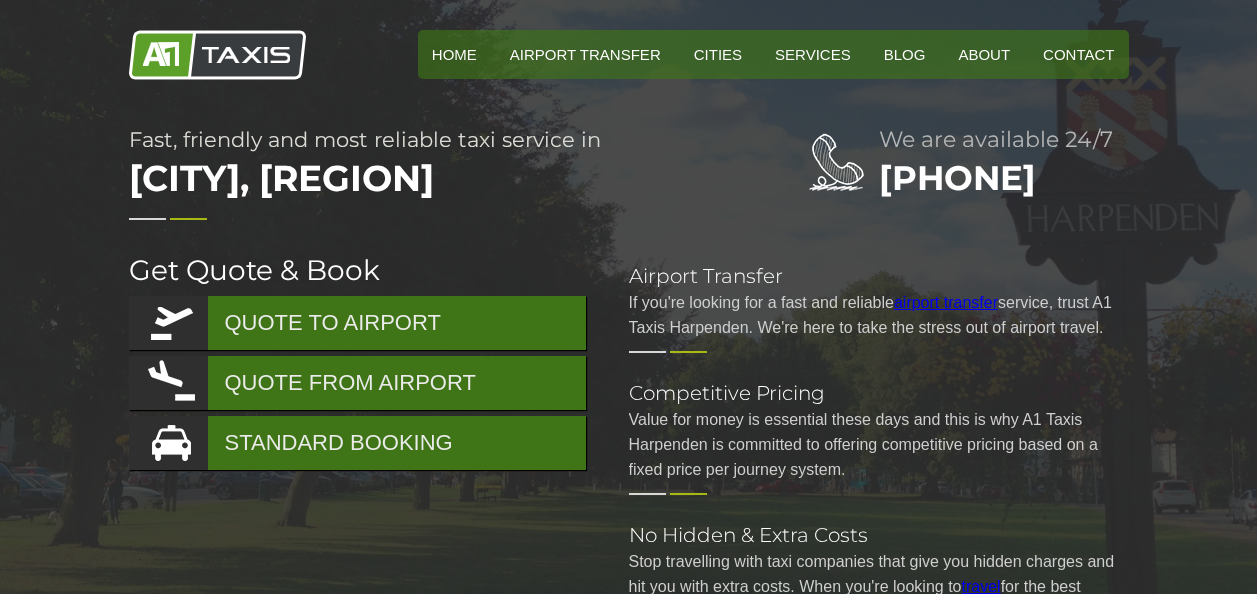 scroll, scrollTop: 0, scrollLeft: 0, axis: both 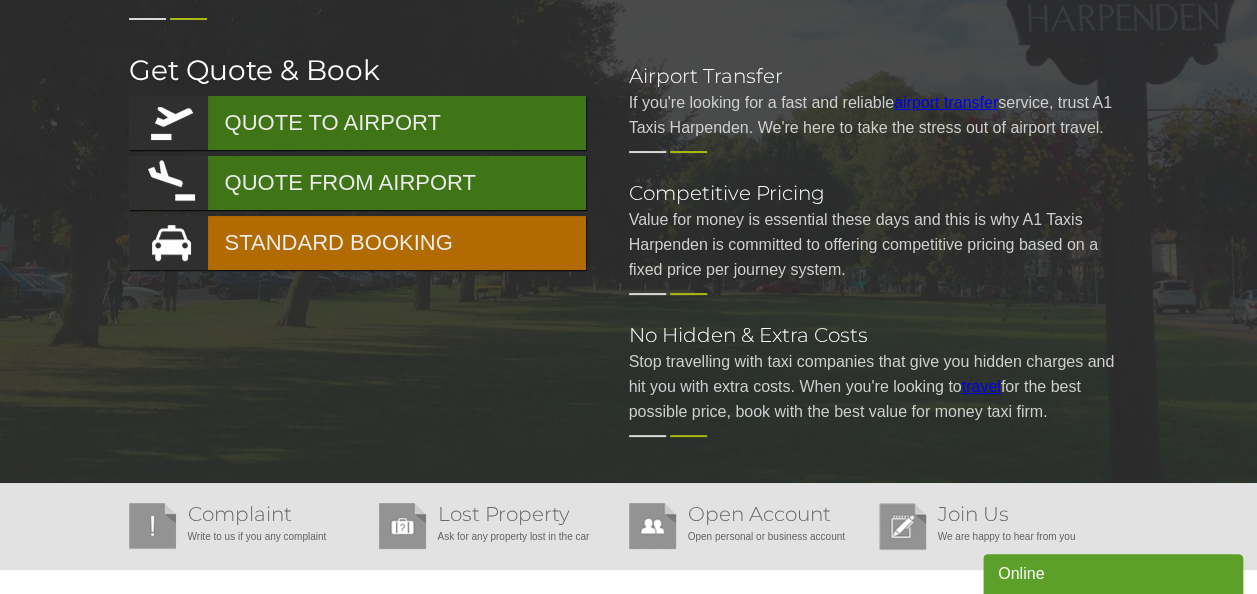 click on "STANDARD BOOKING" at bounding box center [357, 243] 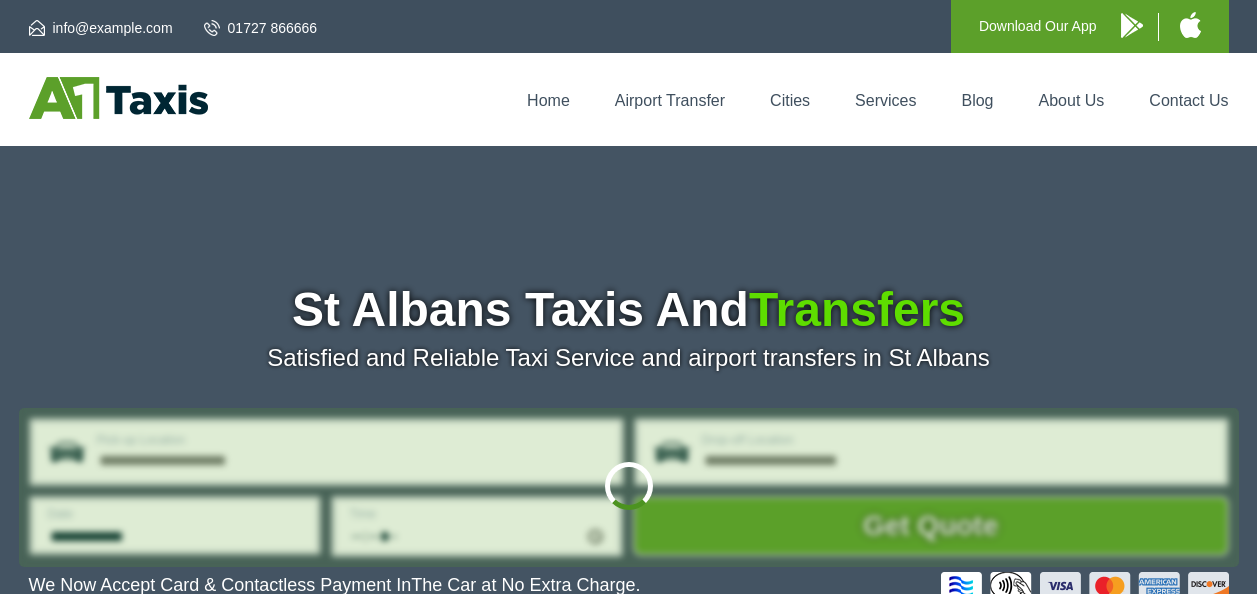 scroll, scrollTop: 0, scrollLeft: 0, axis: both 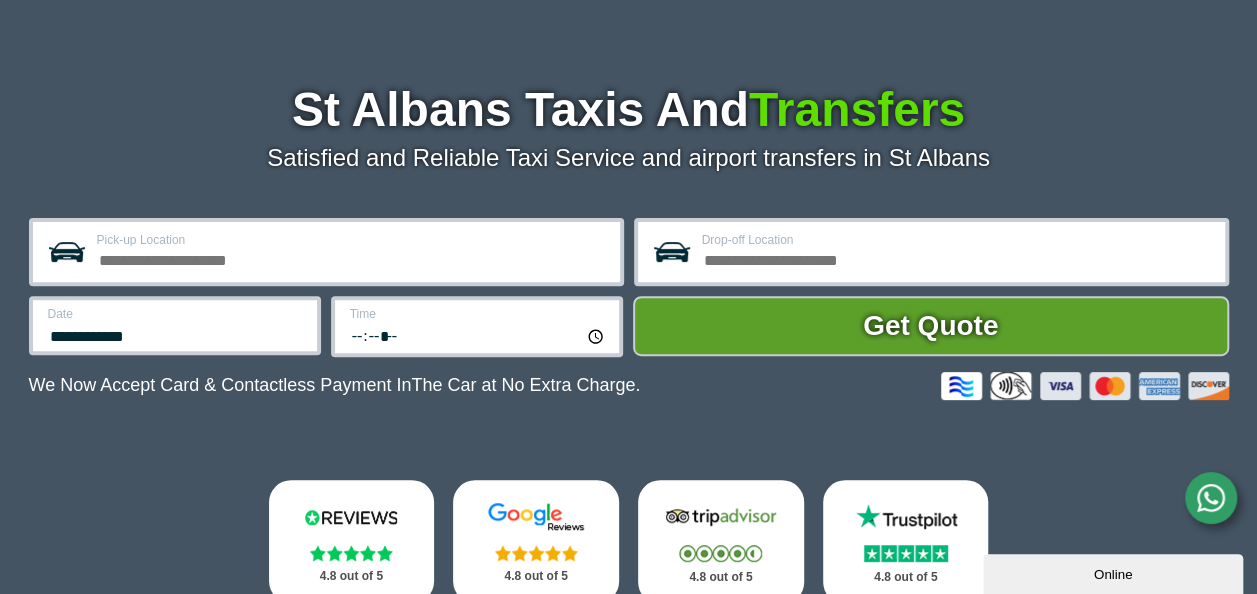 click on "Pick-up Location" at bounding box center [352, 258] 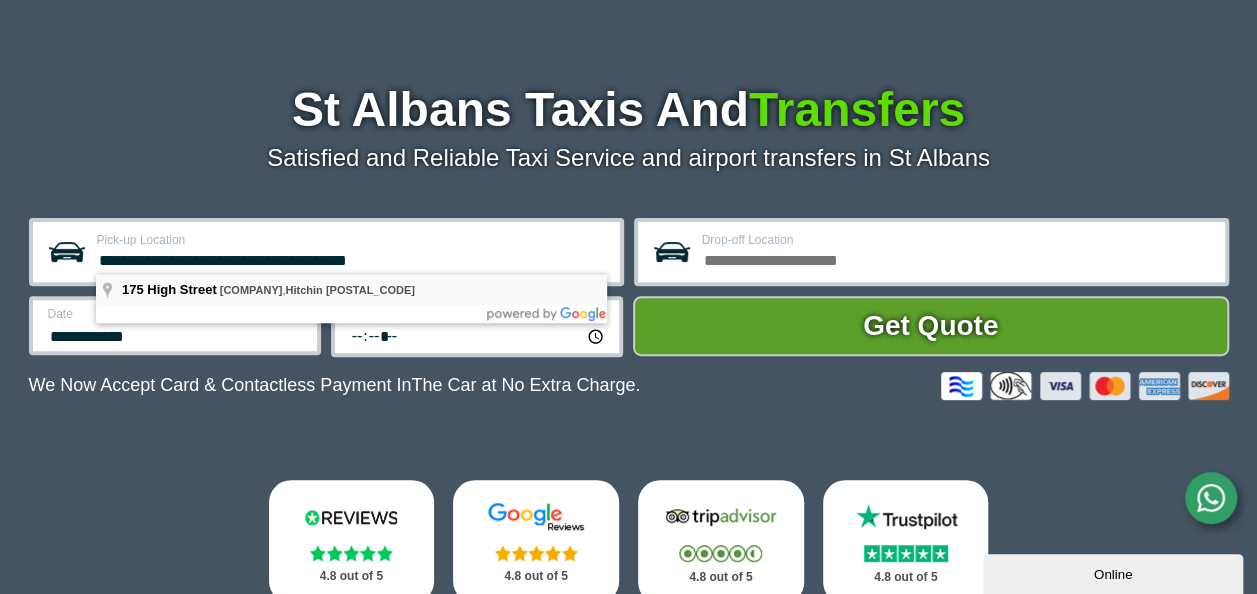 type on "**********" 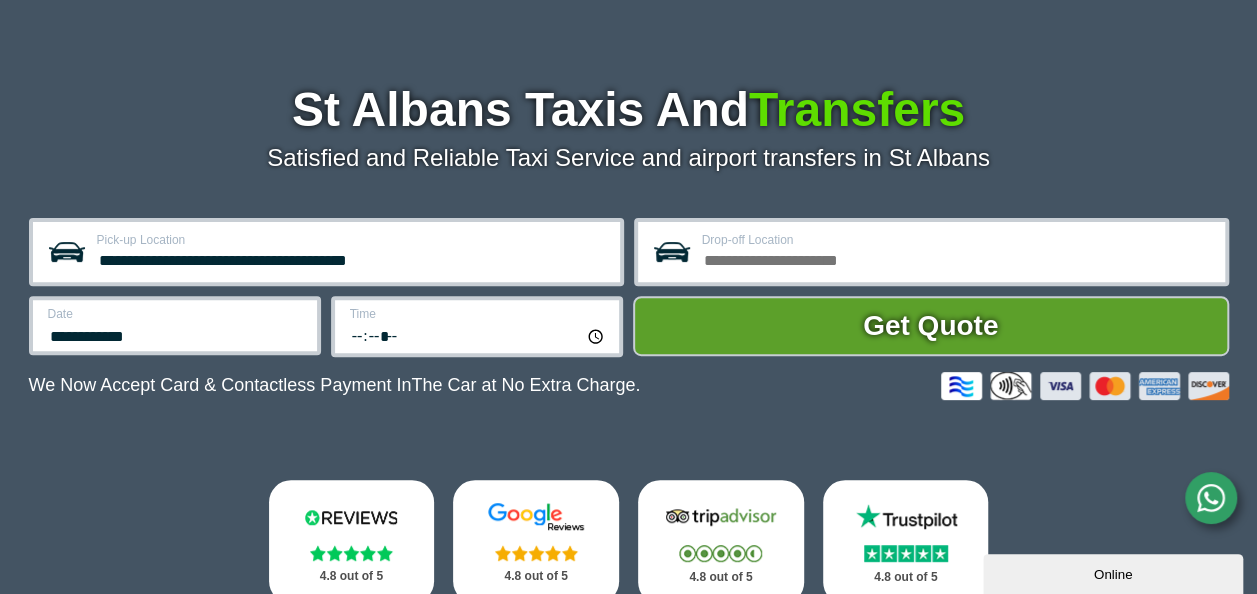 click on "Drop-off Location" at bounding box center [957, 258] 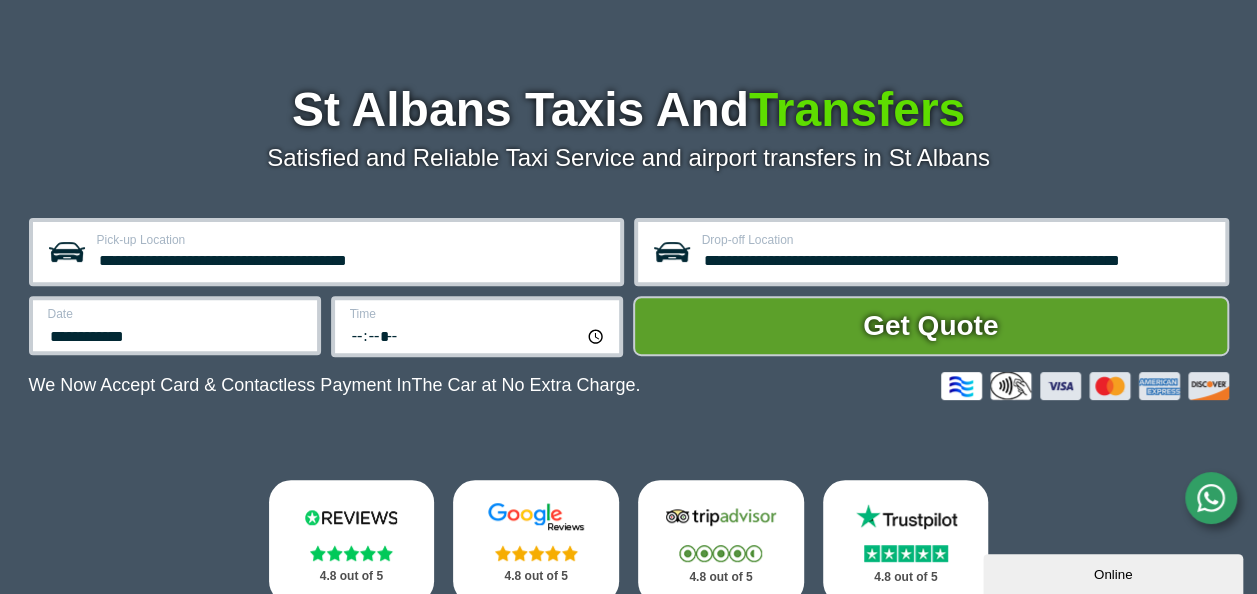scroll, scrollTop: 0, scrollLeft: 12, axis: horizontal 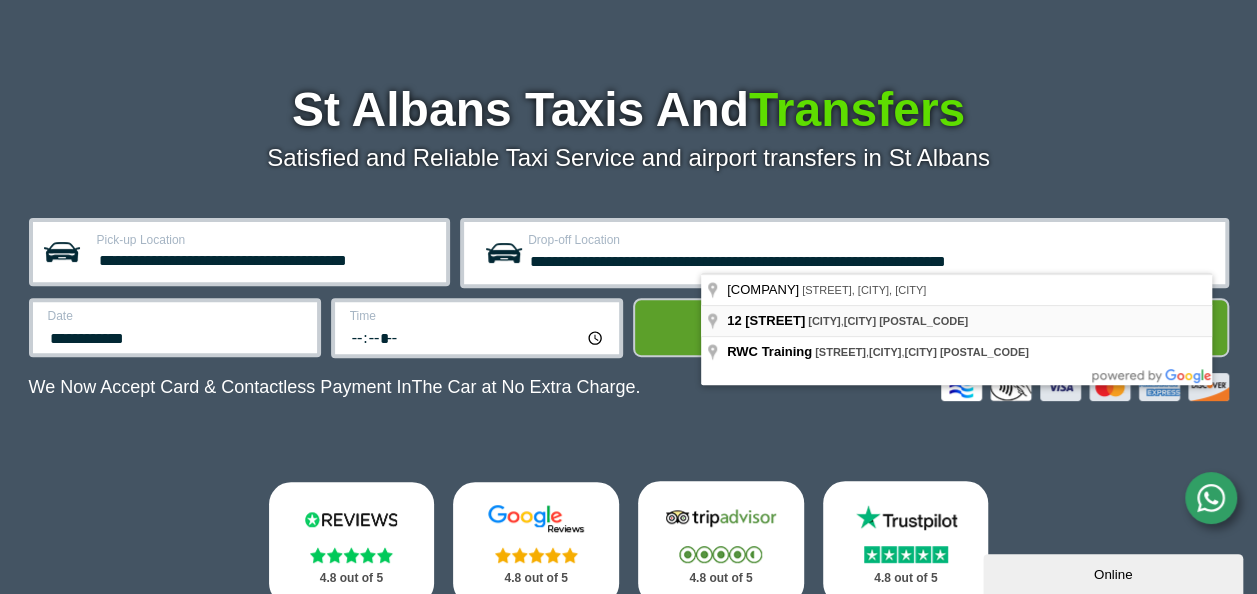 type on "**********" 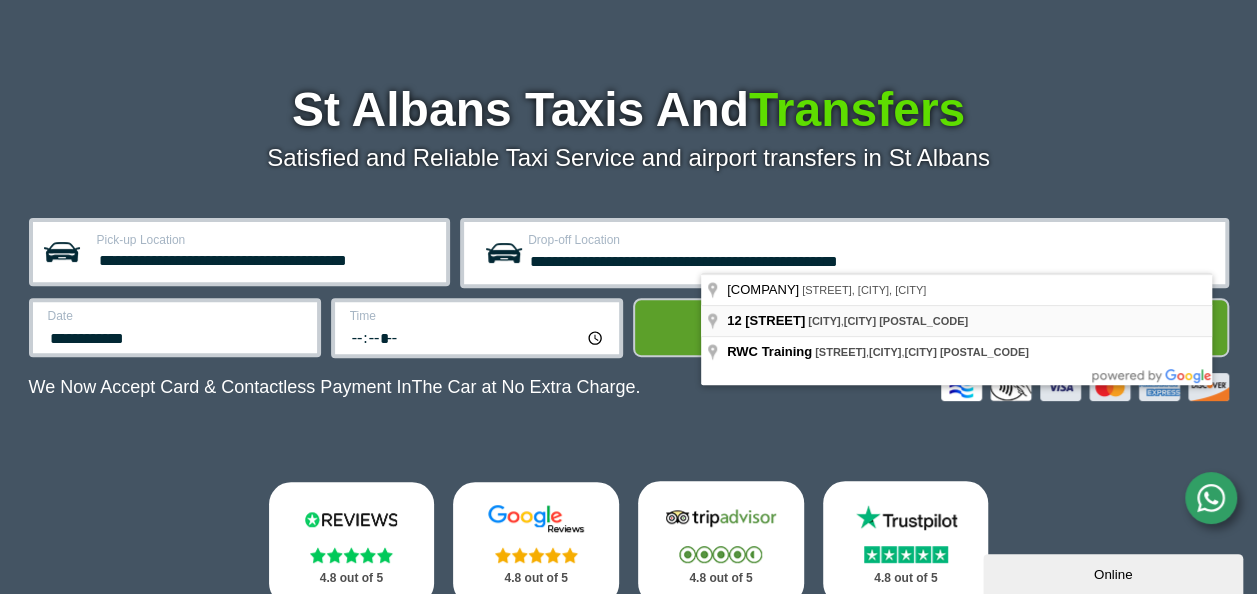 scroll, scrollTop: 0, scrollLeft: 0, axis: both 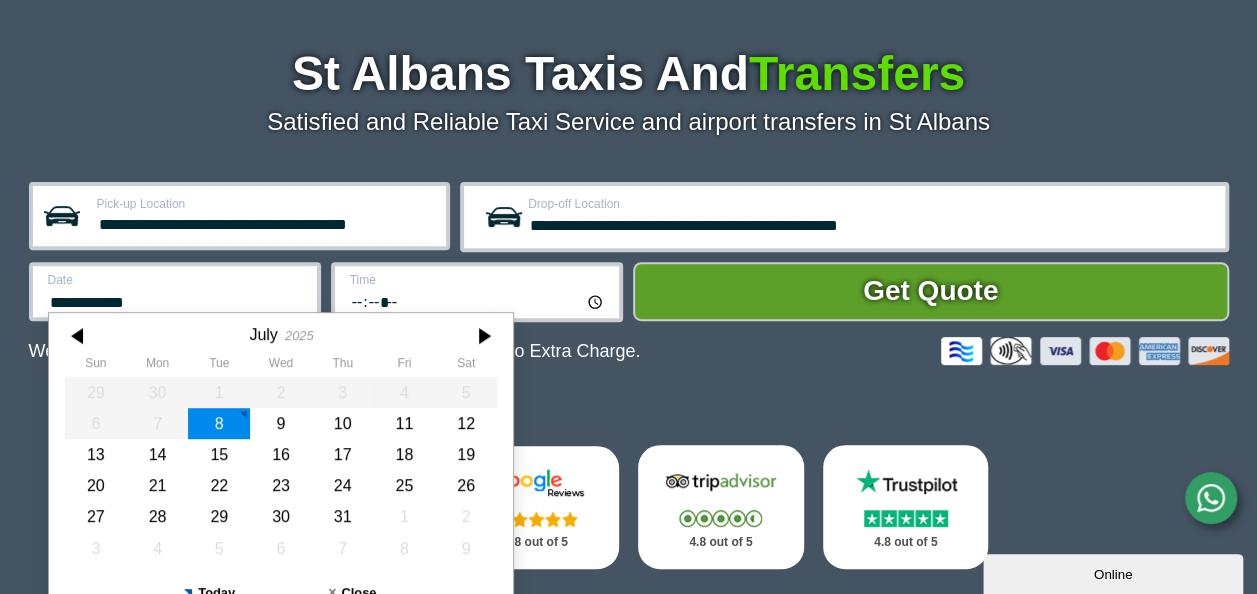 click on "**********" at bounding box center [240, 216] 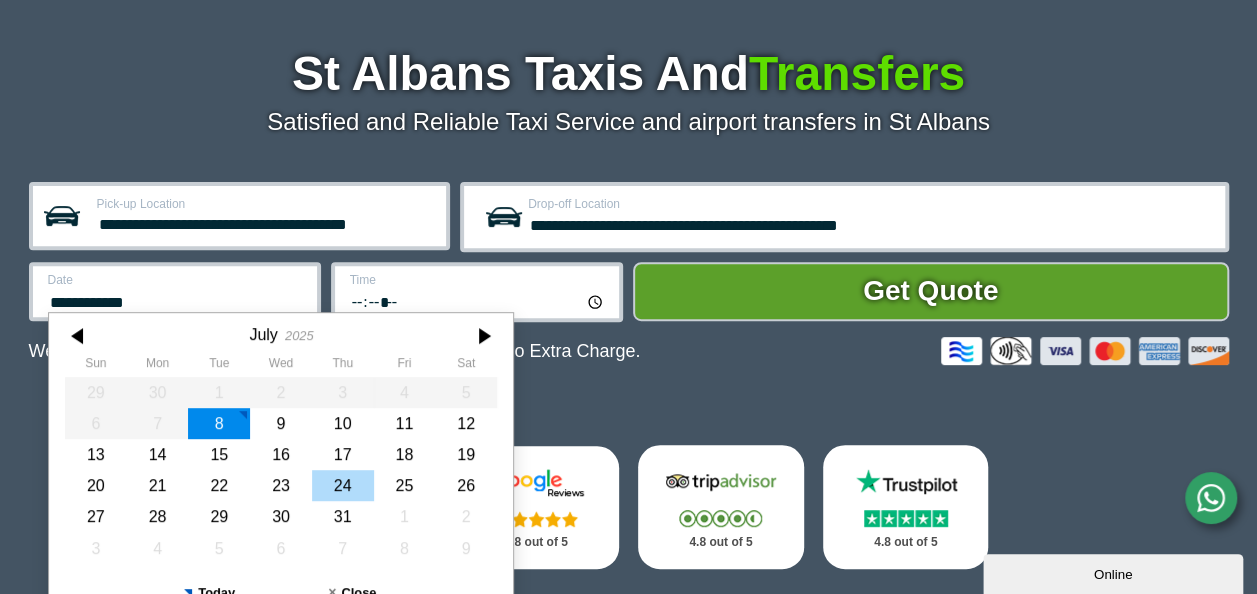 click on "24" at bounding box center (342, 485) 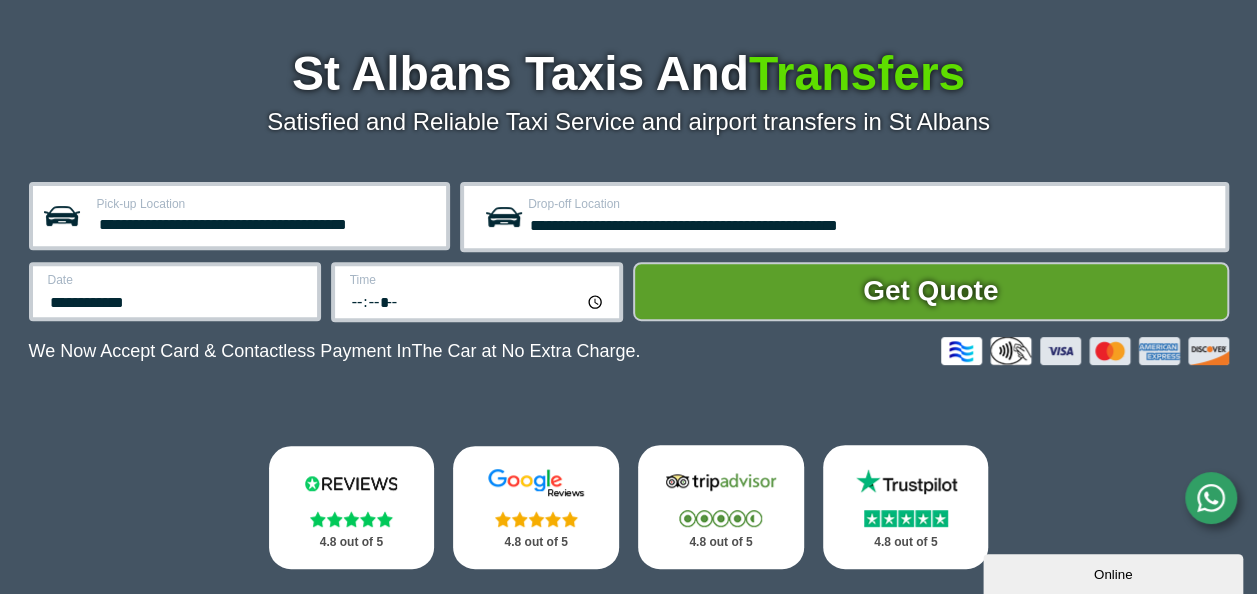 click on "*****" at bounding box center (478, 301) 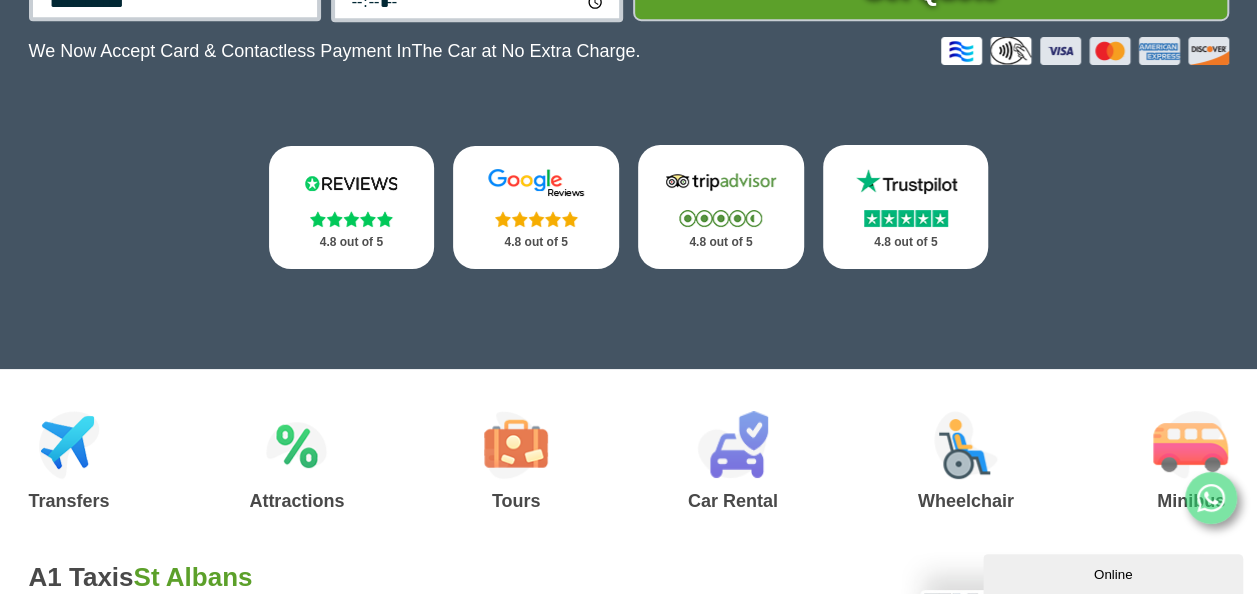 scroll, scrollTop: 136, scrollLeft: 0, axis: vertical 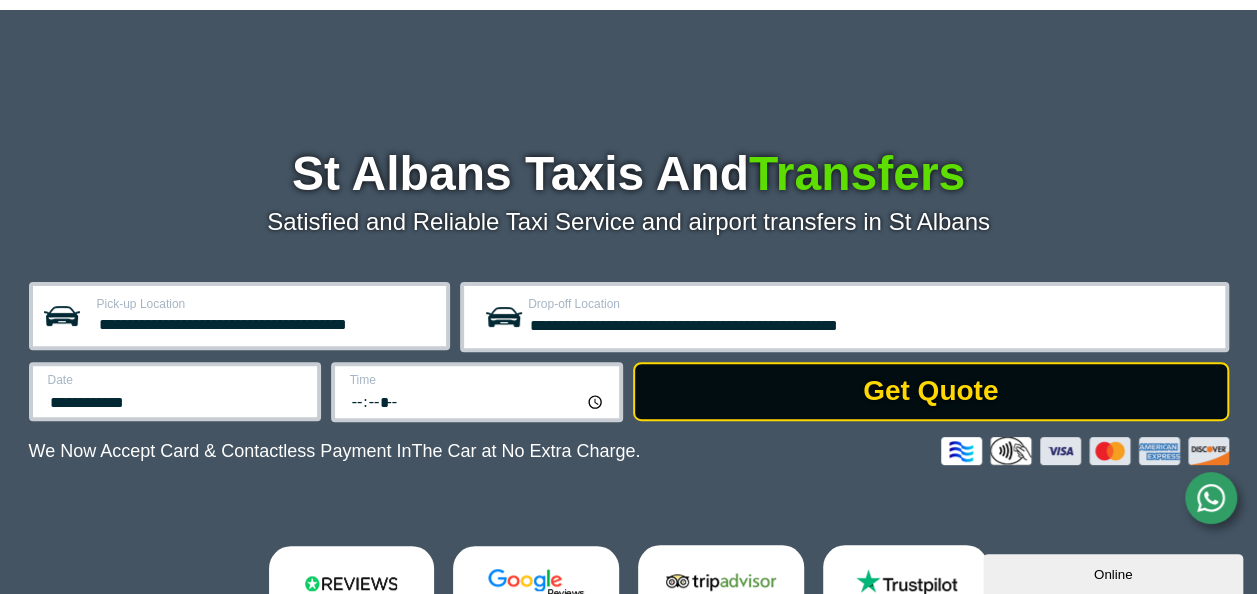 click on "Get Quote" at bounding box center (931, 392) 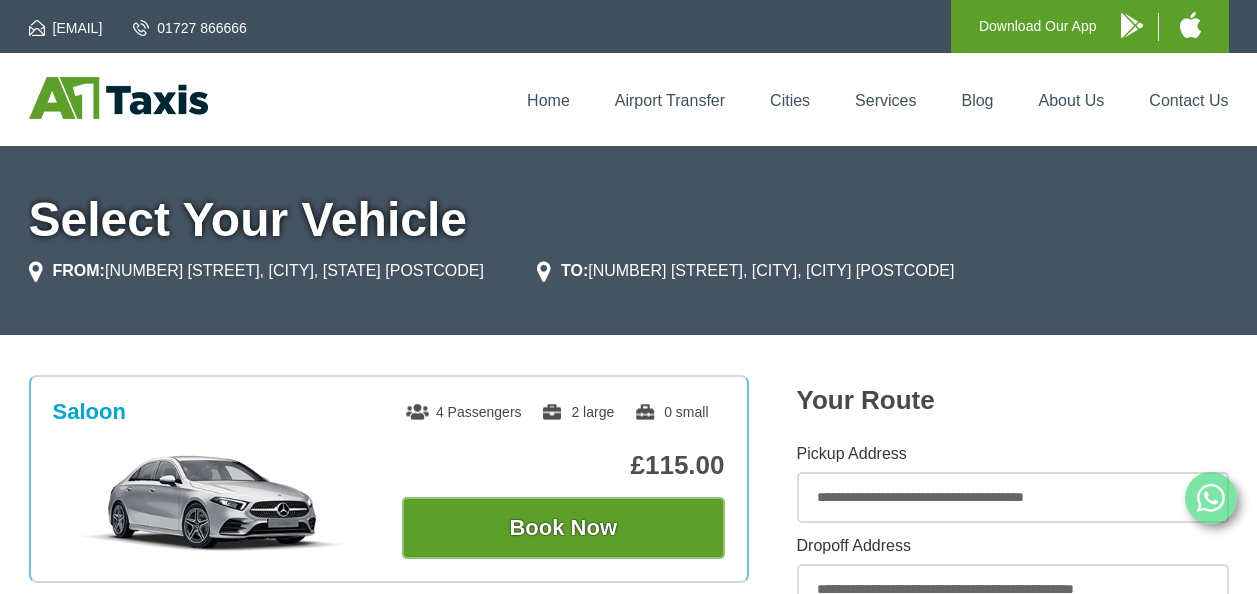 scroll, scrollTop: 0, scrollLeft: 0, axis: both 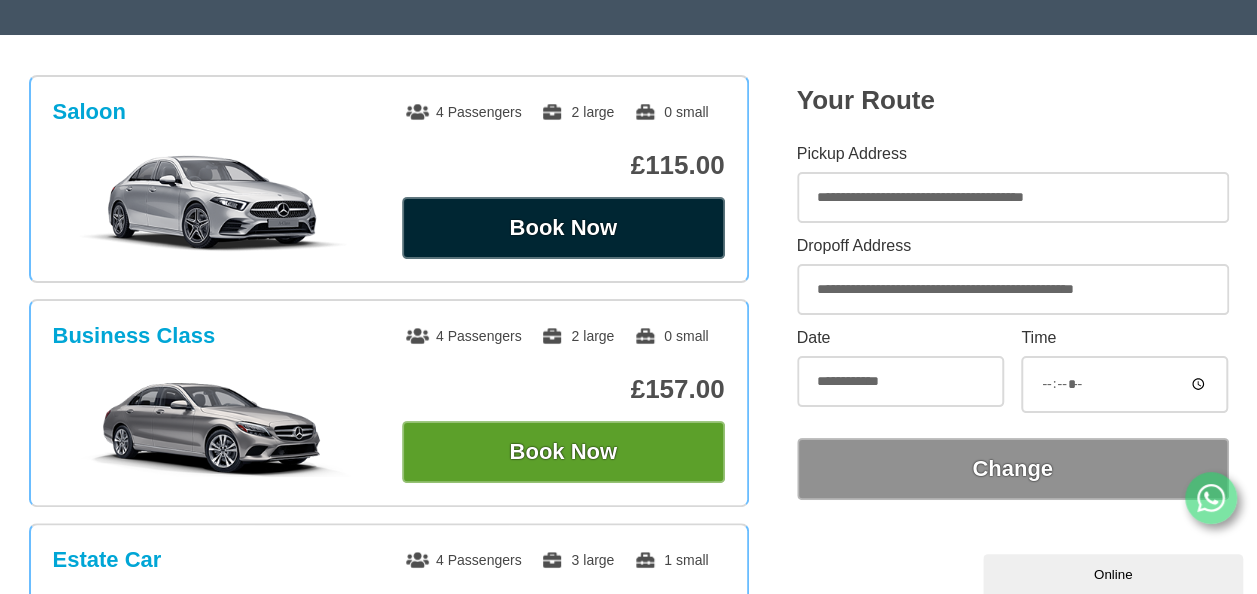 click on "Book Now" at bounding box center (563, 228) 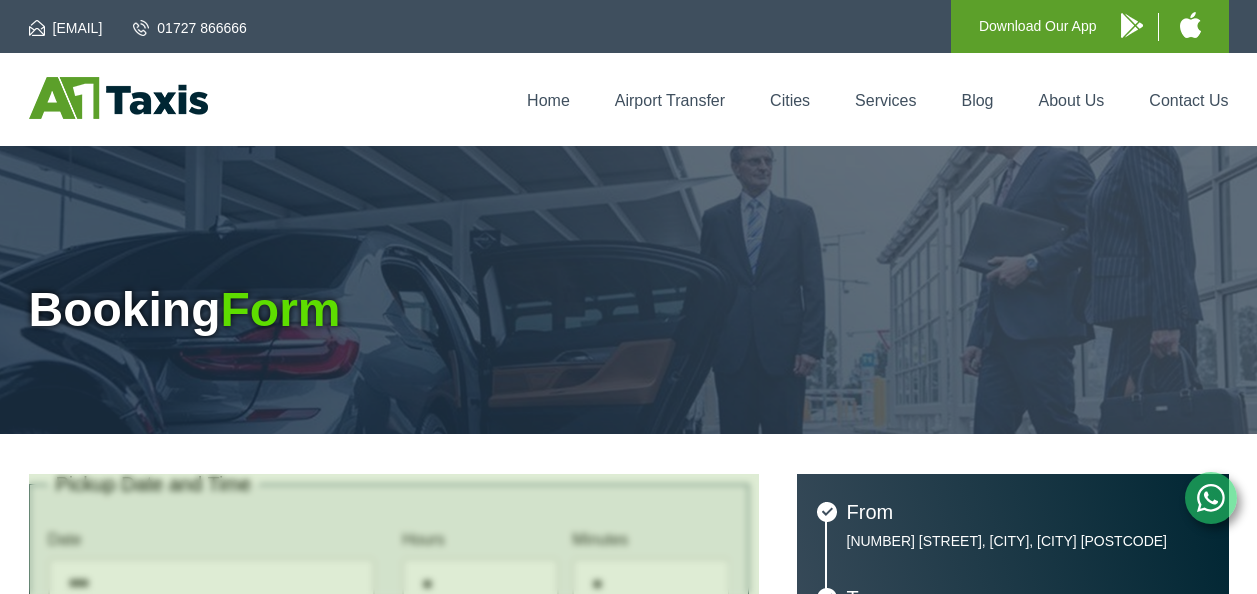scroll, scrollTop: 0, scrollLeft: 0, axis: both 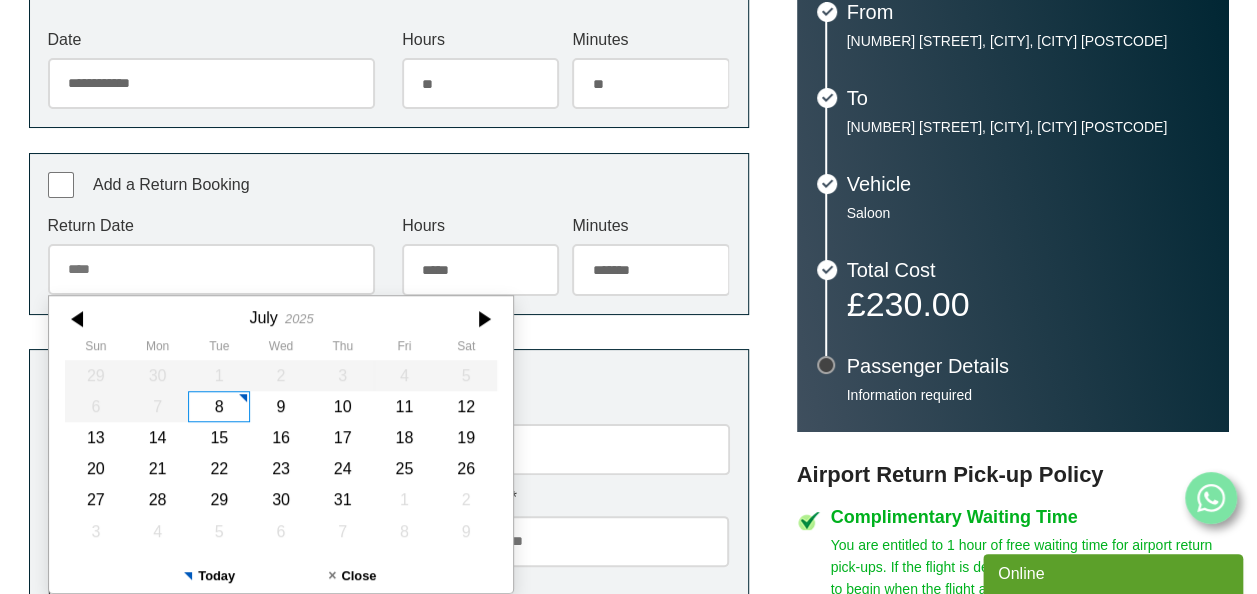 click on "Return Date" at bounding box center (211, 269) 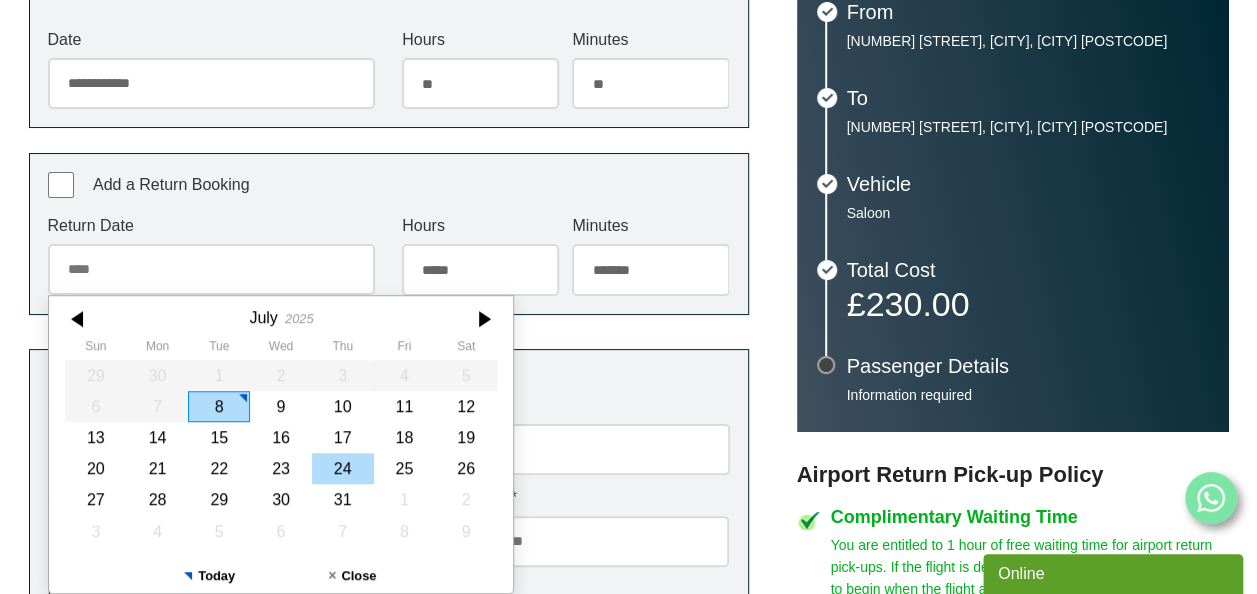 click on "24" at bounding box center (342, 468) 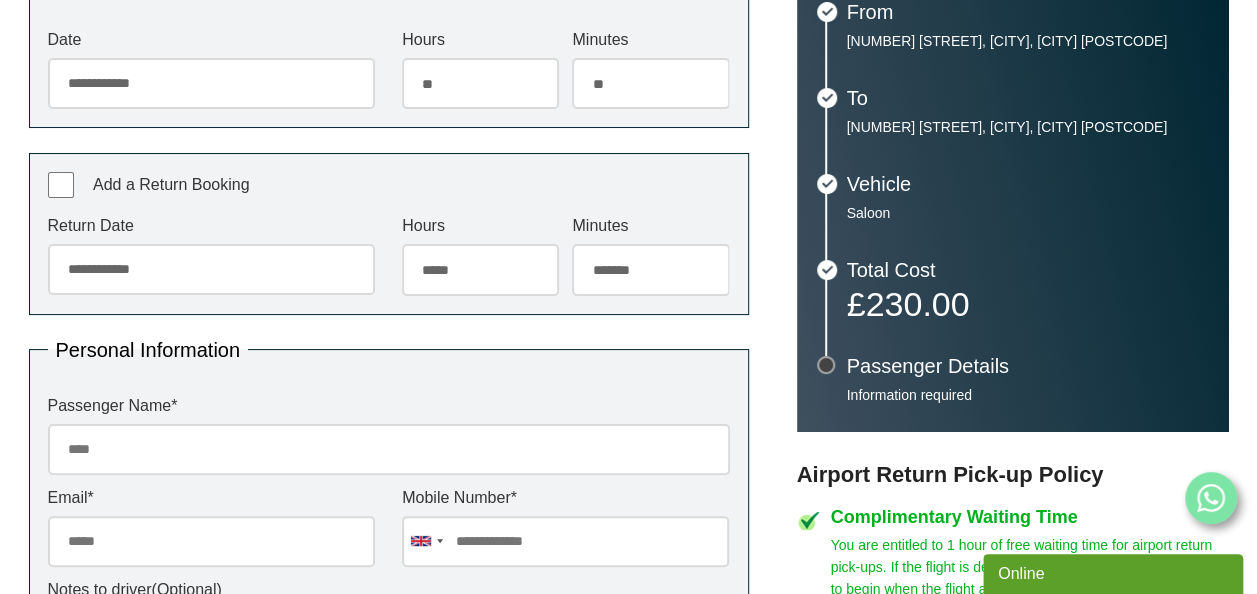 click on "*****
**
**
**
**
**
**
** ** ** ** ** ** ** ** ** ** ** ** ** ** ** ** ** **" at bounding box center (480, 269) 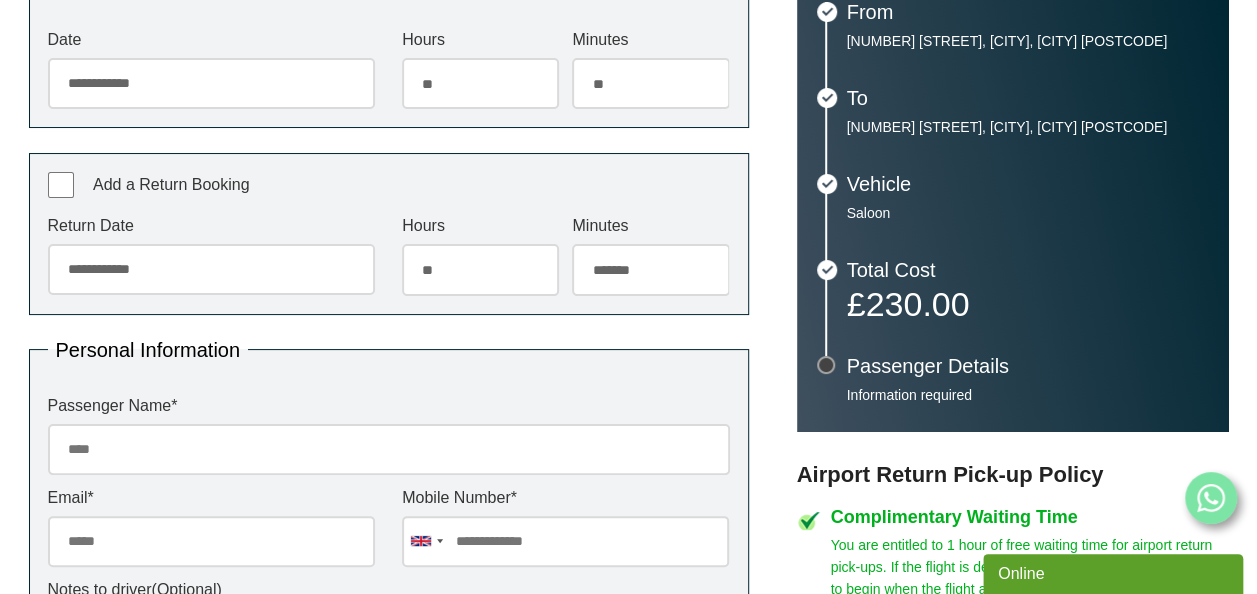 click on "*****
**
**
**
**
**
**
** ** ** ** ** ** ** ** ** ** ** ** ** ** ** ** ** **" at bounding box center (480, 269) 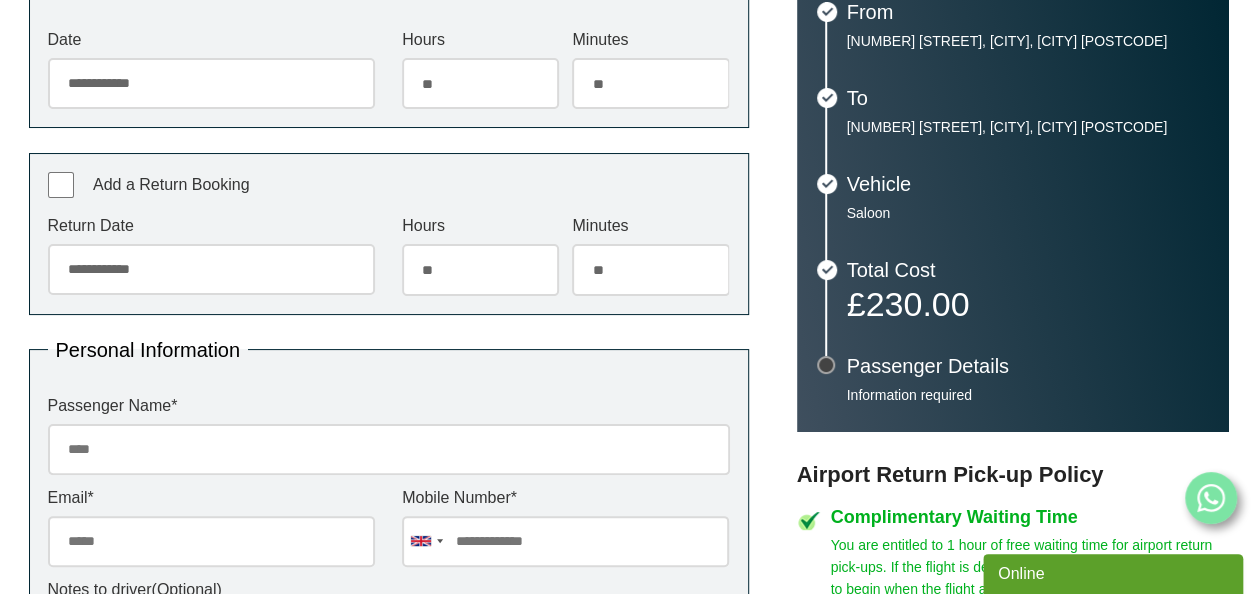 click on "*******
**
**
**
**
**
**
** ** ** ** ** ** ** ** ** ** ** ** ** ** ** ** ** ** ** ** ** ** ** ** ** ** **" at bounding box center (650, 269) 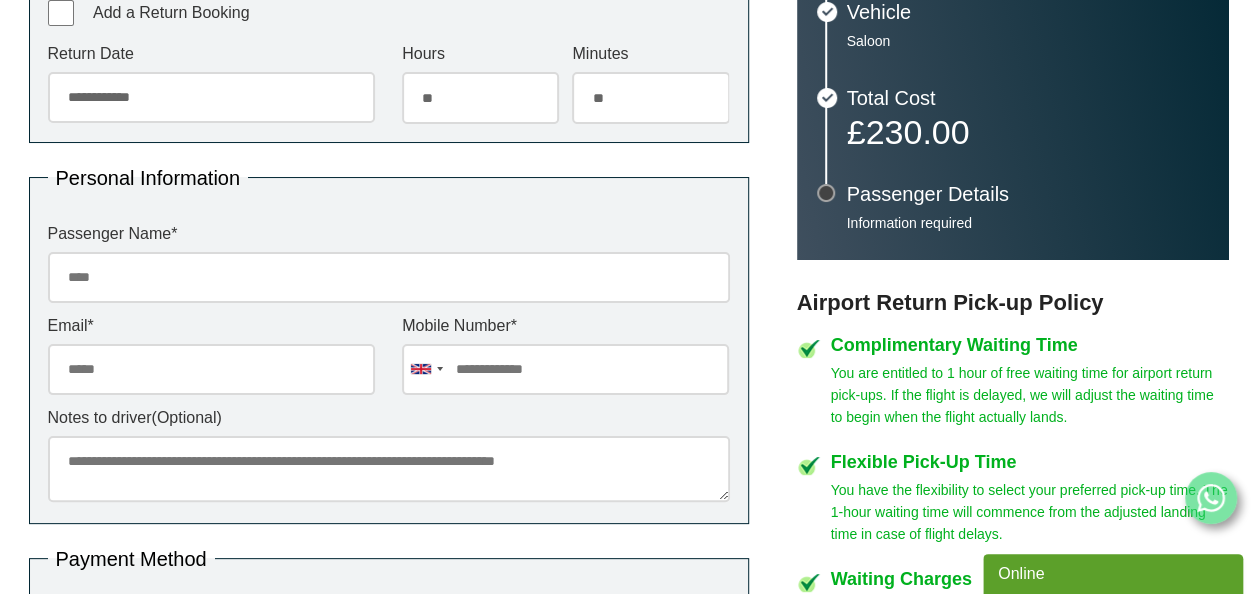 scroll, scrollTop: 700, scrollLeft: 0, axis: vertical 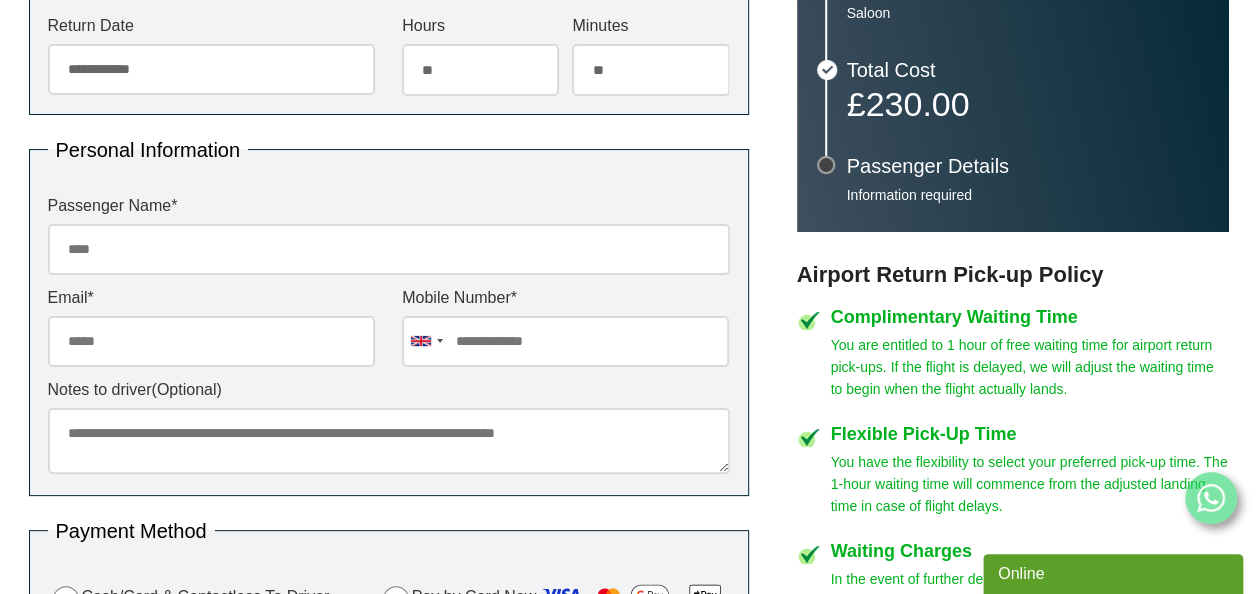 click on "Passenger Name  *" at bounding box center (389, 249) 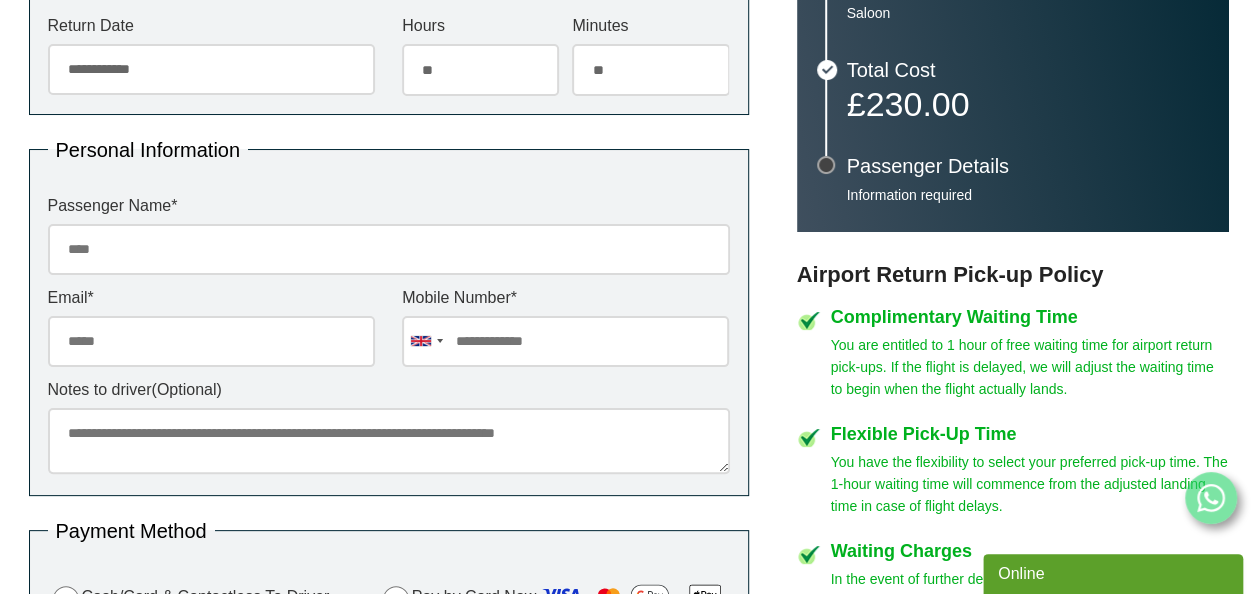 type on "********" 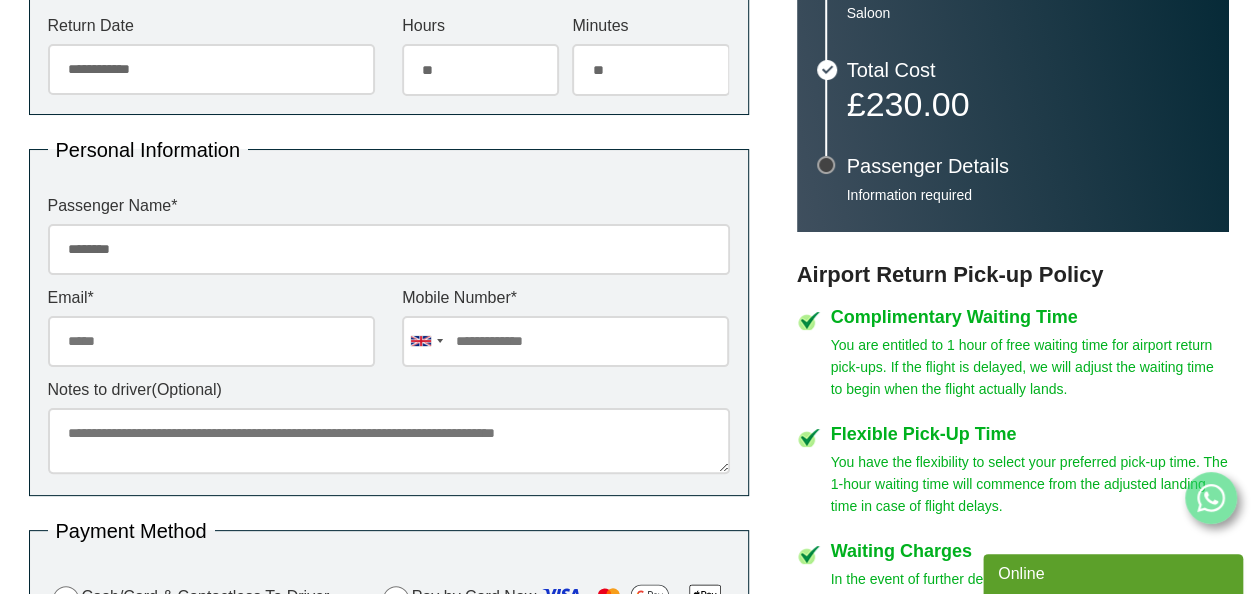 type on "**********" 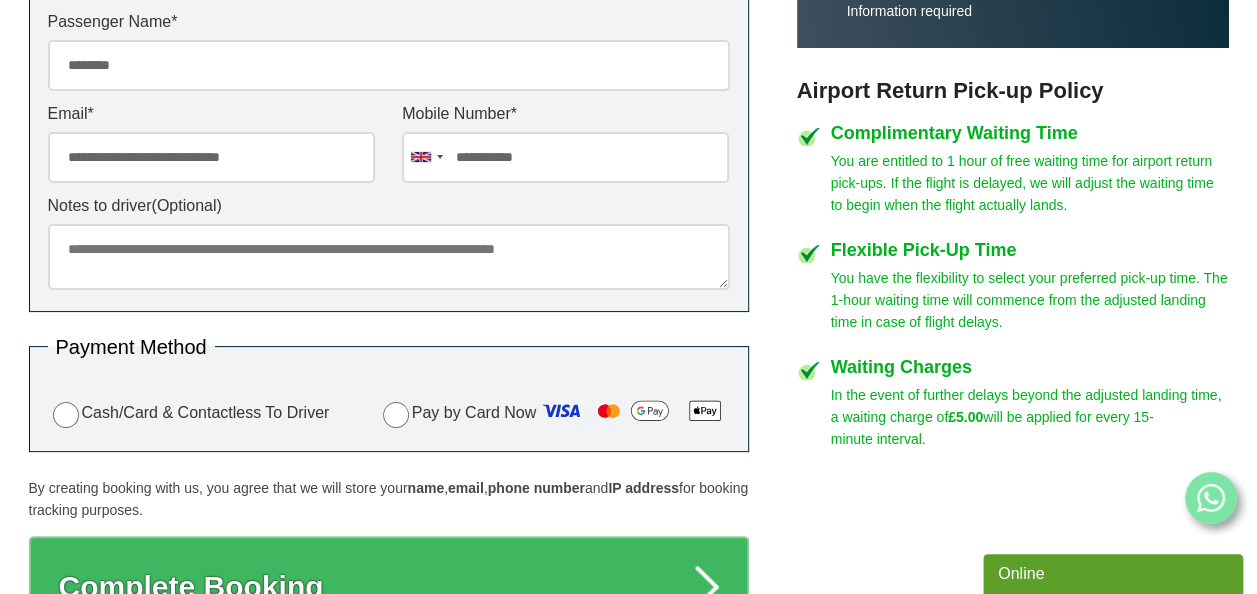 scroll, scrollTop: 900, scrollLeft: 0, axis: vertical 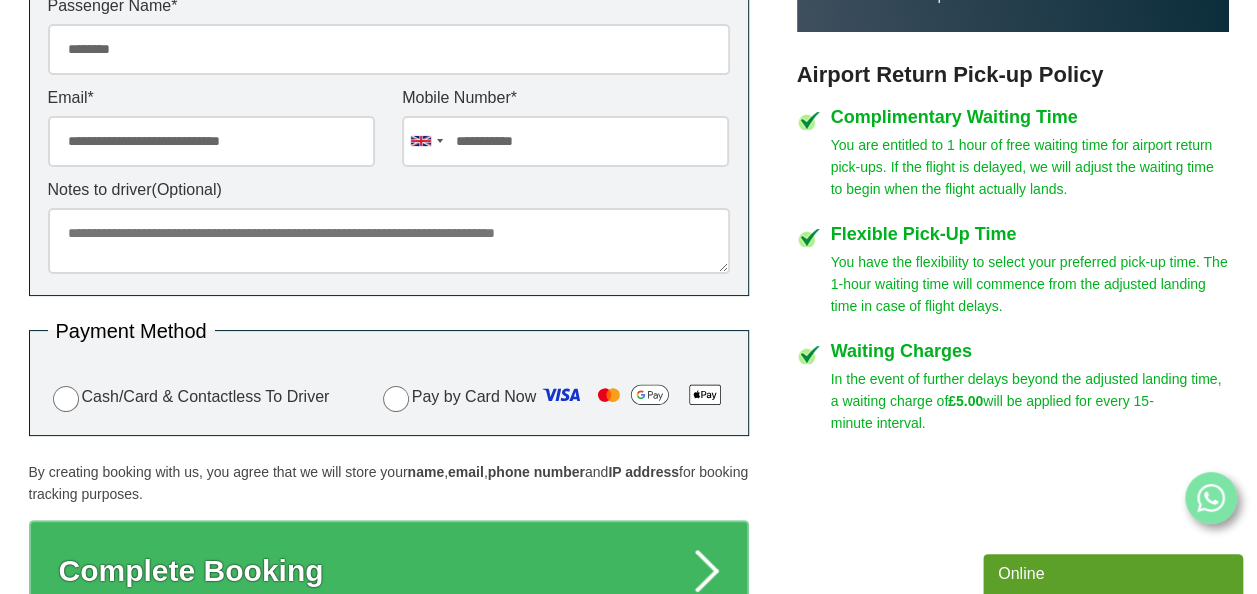 click on "Notes to driver  (Optional)" at bounding box center (389, 241) 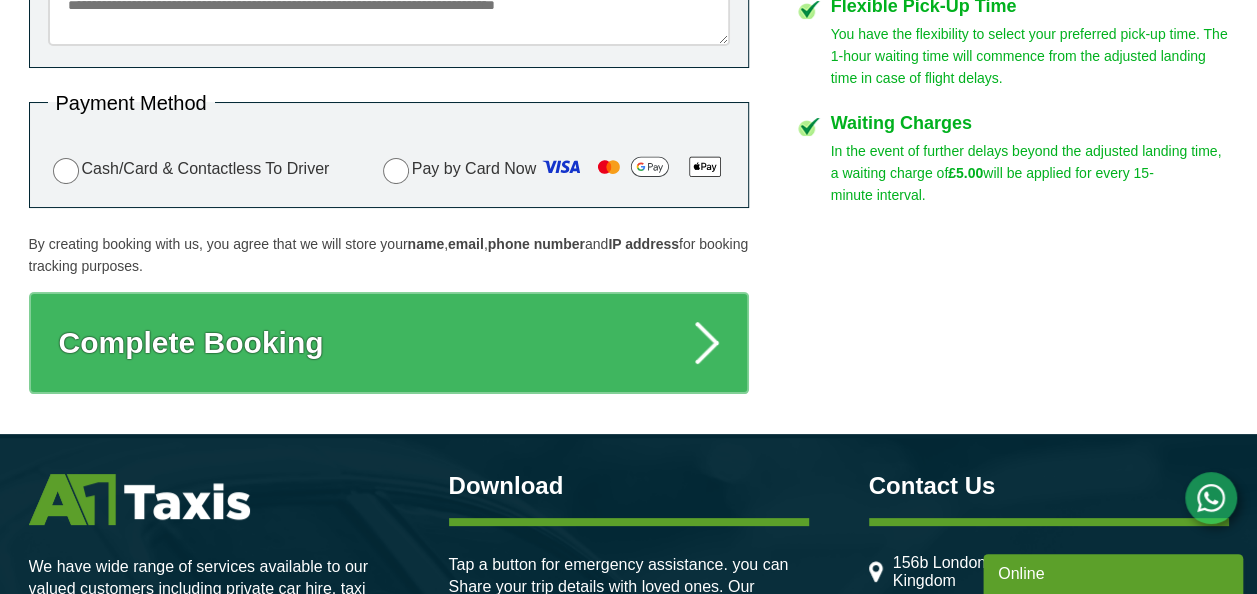 scroll, scrollTop: 1200, scrollLeft: 0, axis: vertical 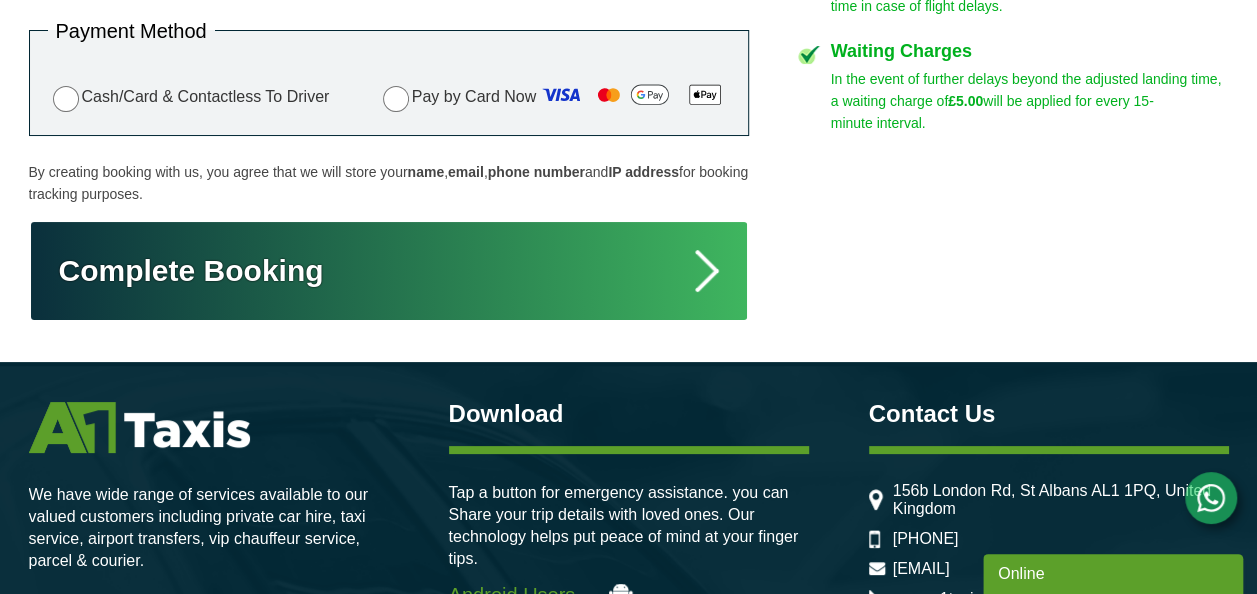 click on "Complete Booking" at bounding box center [389, 271] 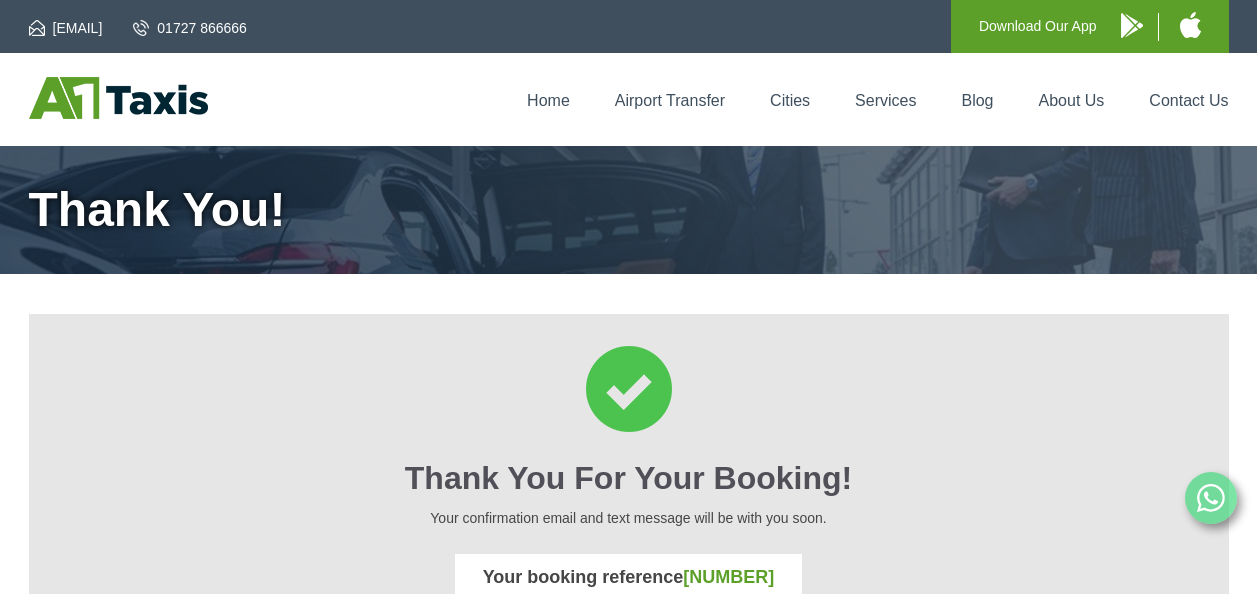 scroll, scrollTop: 0, scrollLeft: 0, axis: both 